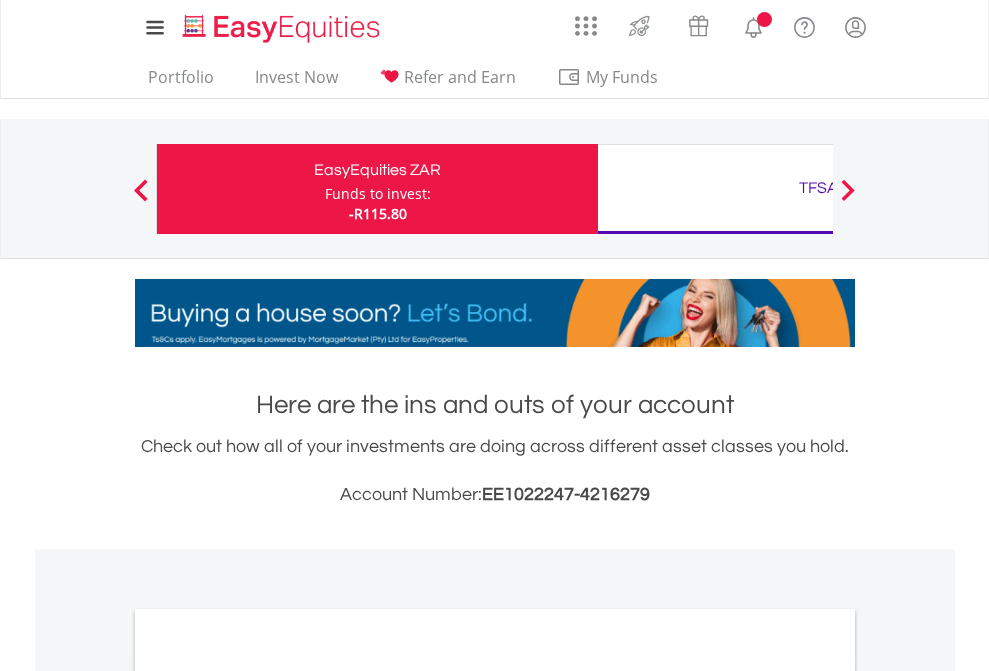 scroll, scrollTop: 0, scrollLeft: 0, axis: both 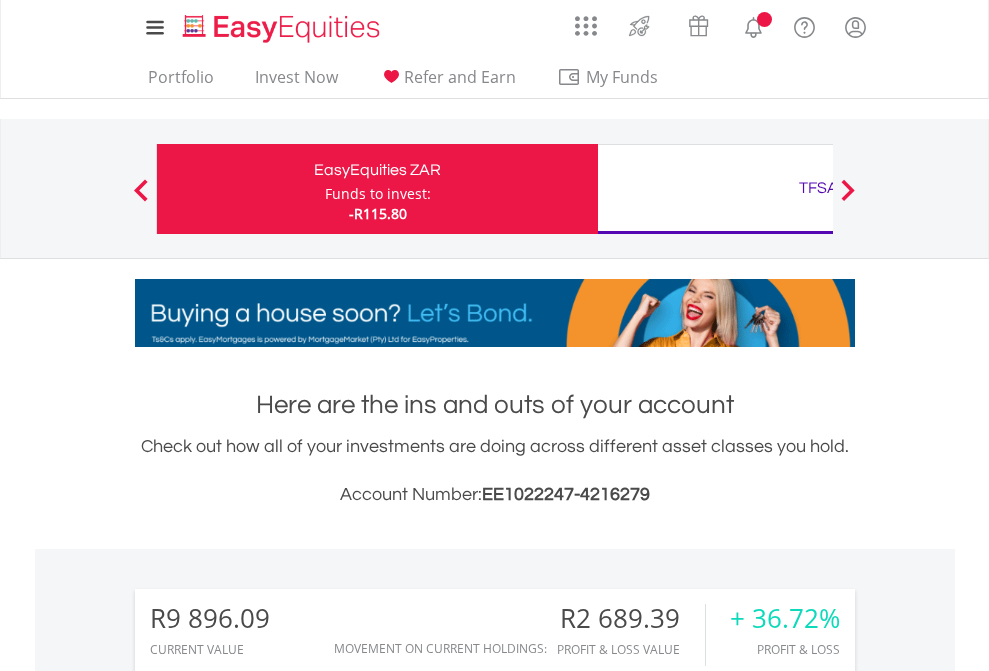 click on "Funds to invest:" at bounding box center [378, 194] 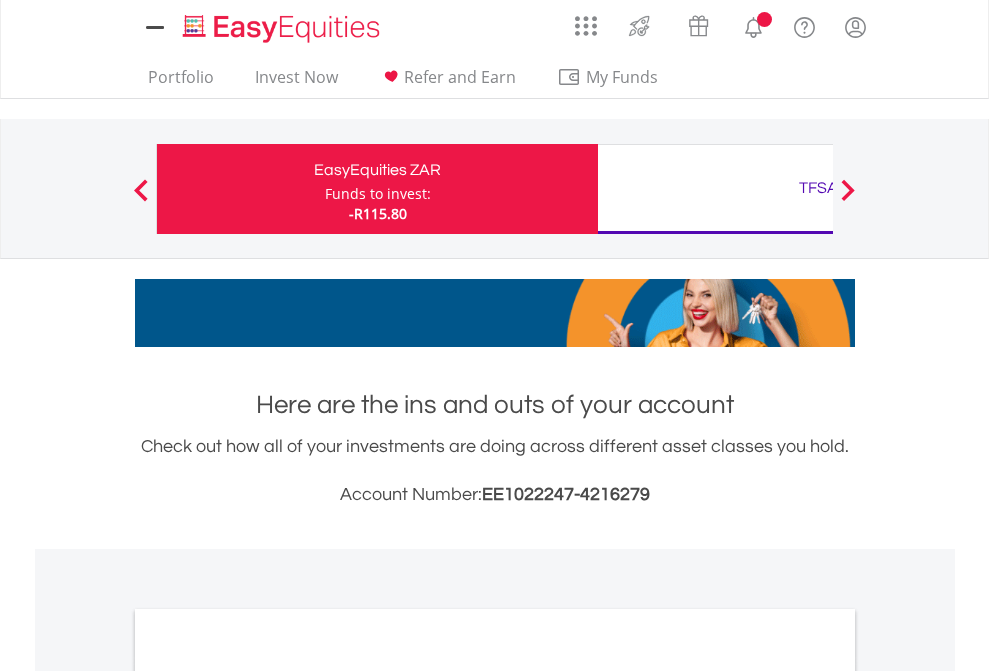 scroll, scrollTop: 0, scrollLeft: 0, axis: both 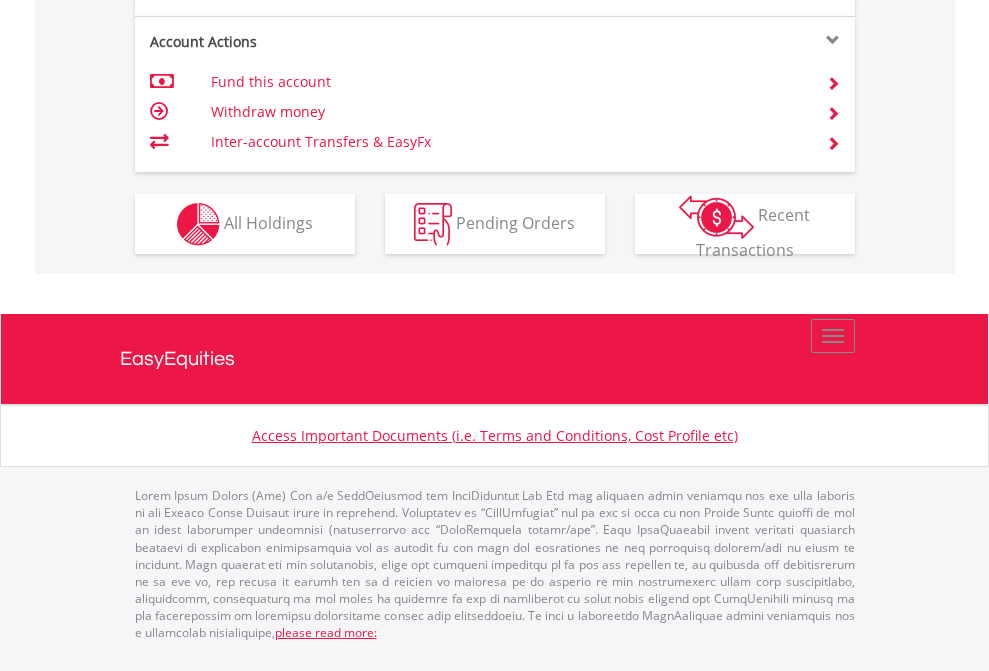 click on "Investment types" at bounding box center [706, -337] 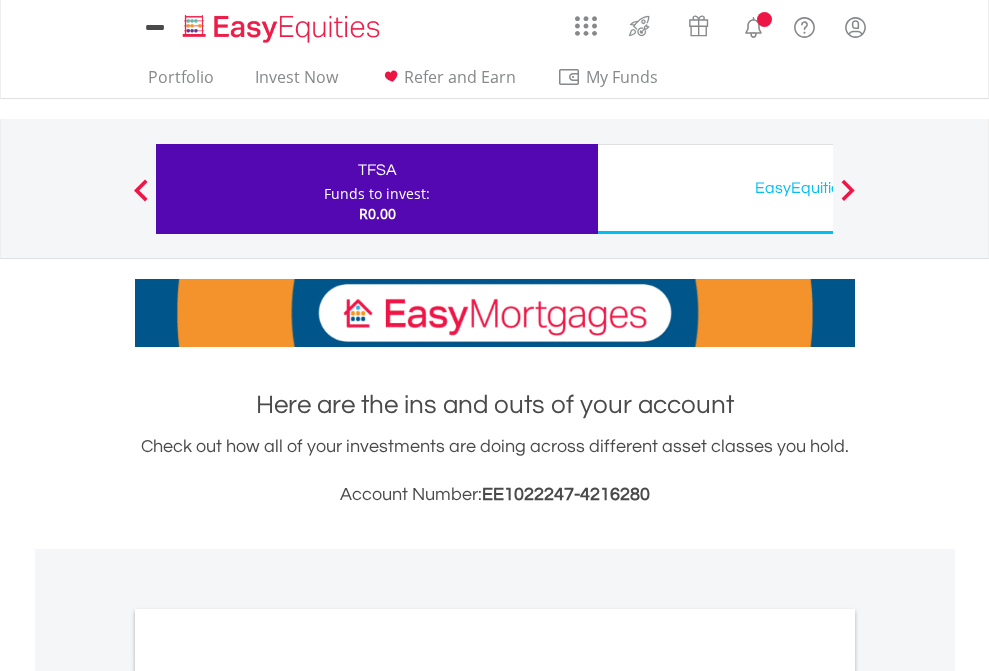 scroll, scrollTop: 0, scrollLeft: 0, axis: both 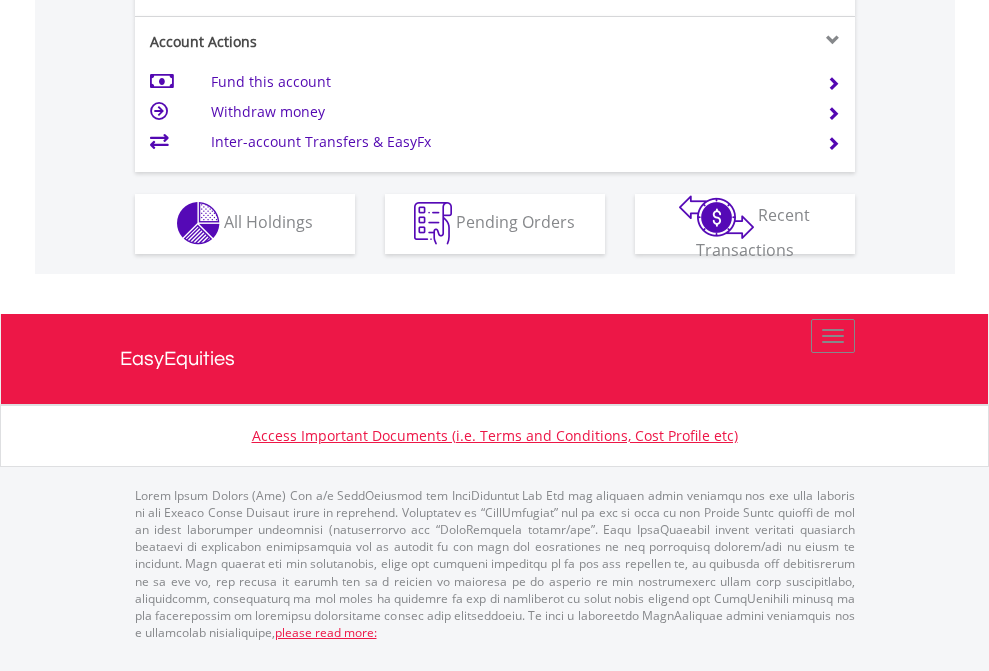click on "Investment types" at bounding box center [706, -353] 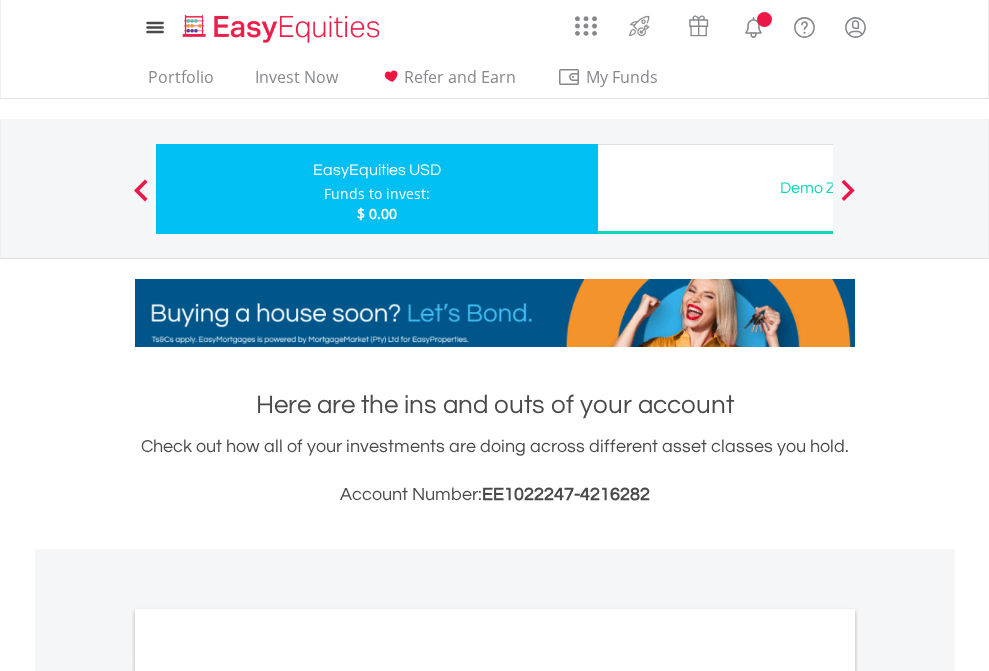 scroll, scrollTop: 0, scrollLeft: 0, axis: both 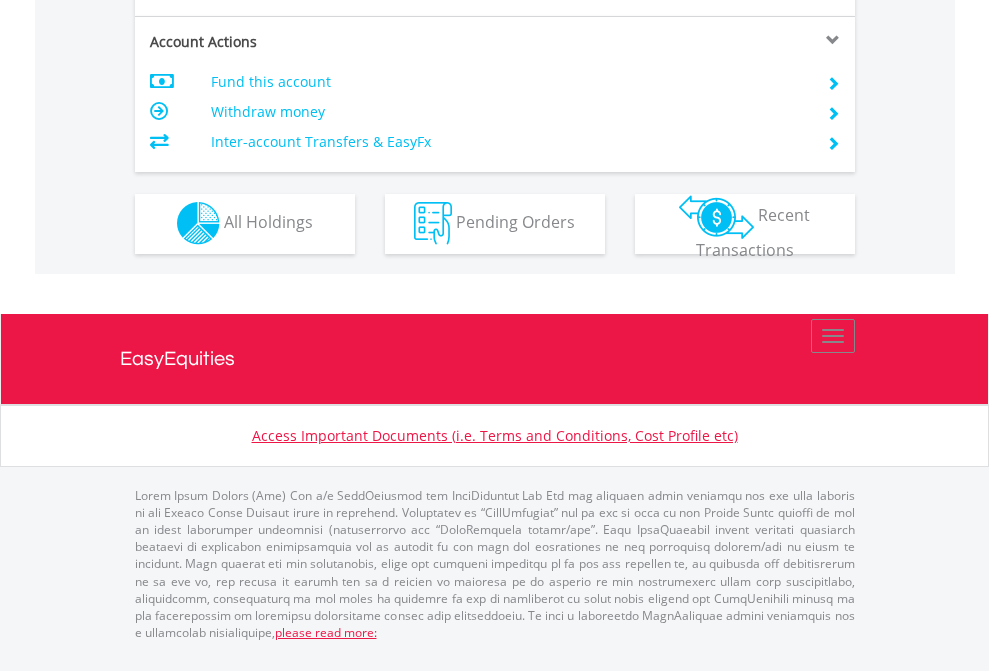 click on "Investment types" at bounding box center (706, -353) 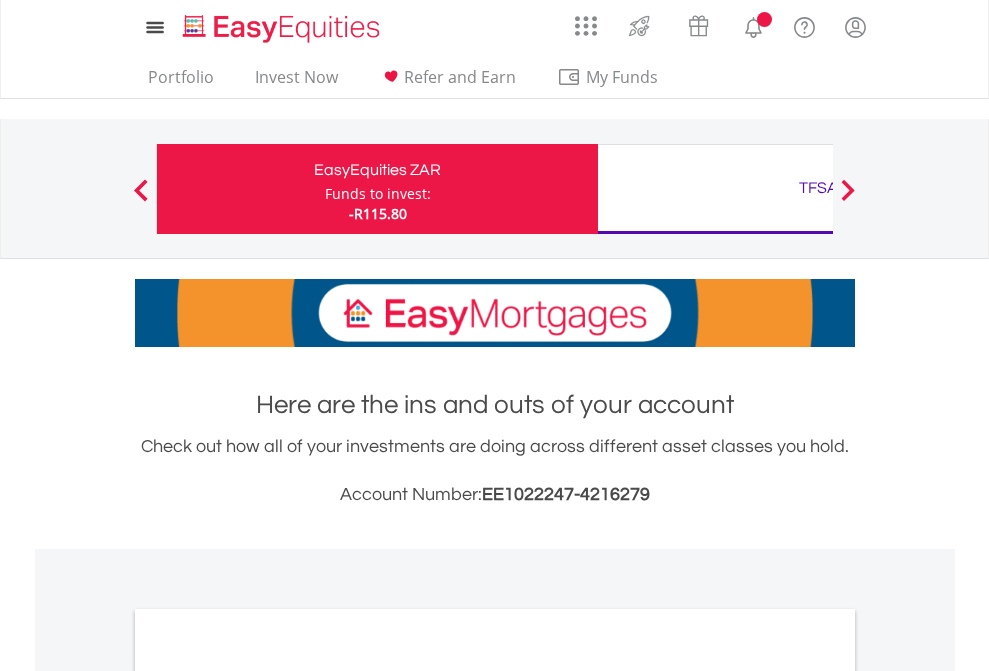 scroll, scrollTop: 1202, scrollLeft: 0, axis: vertical 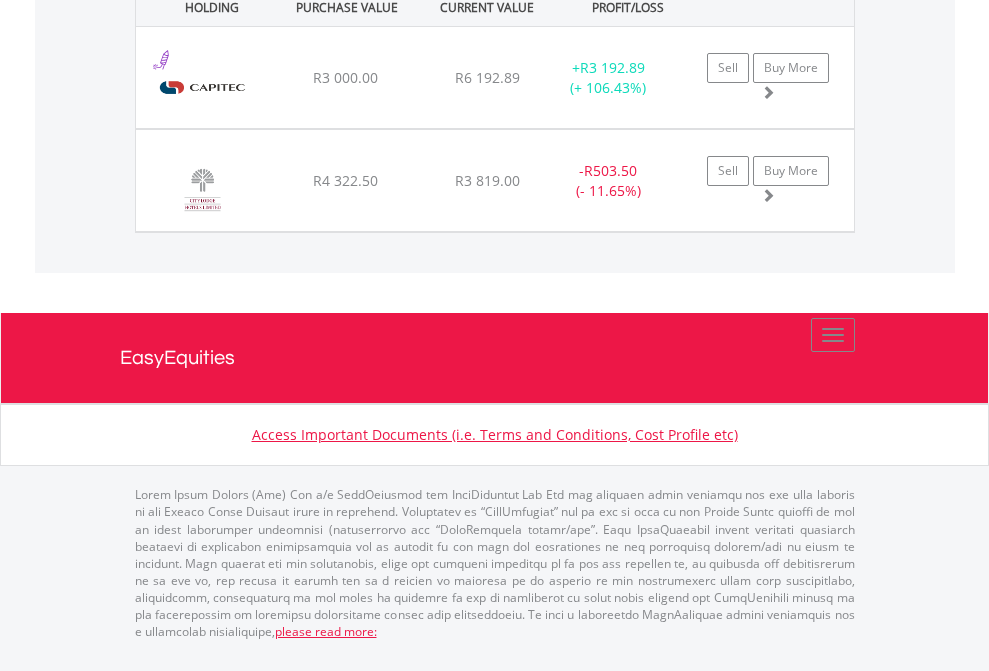 click on "TFSA" at bounding box center [818, -1442] 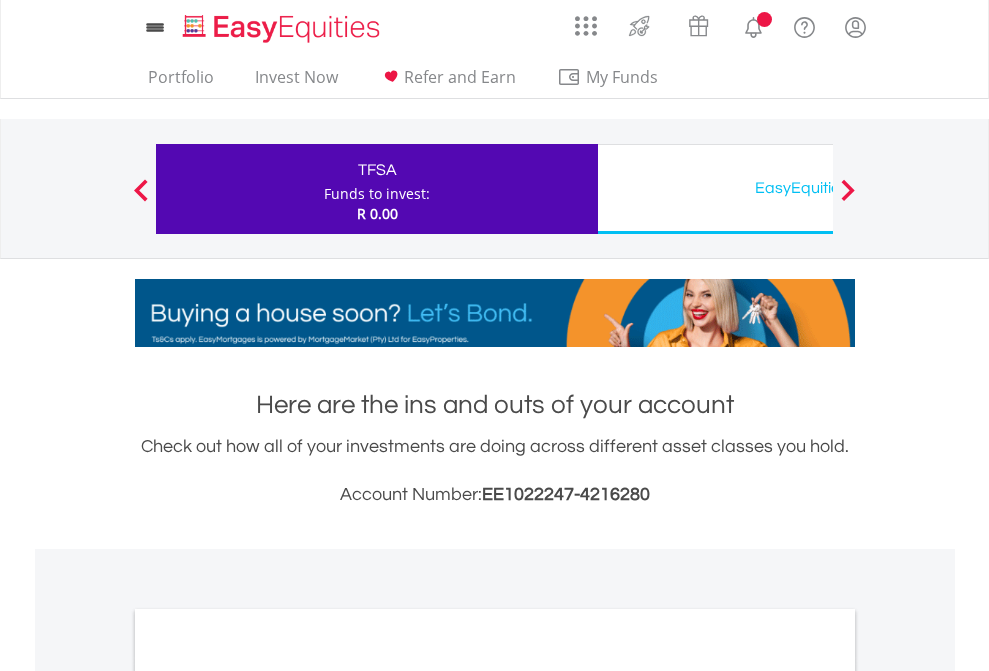 scroll, scrollTop: 0, scrollLeft: 0, axis: both 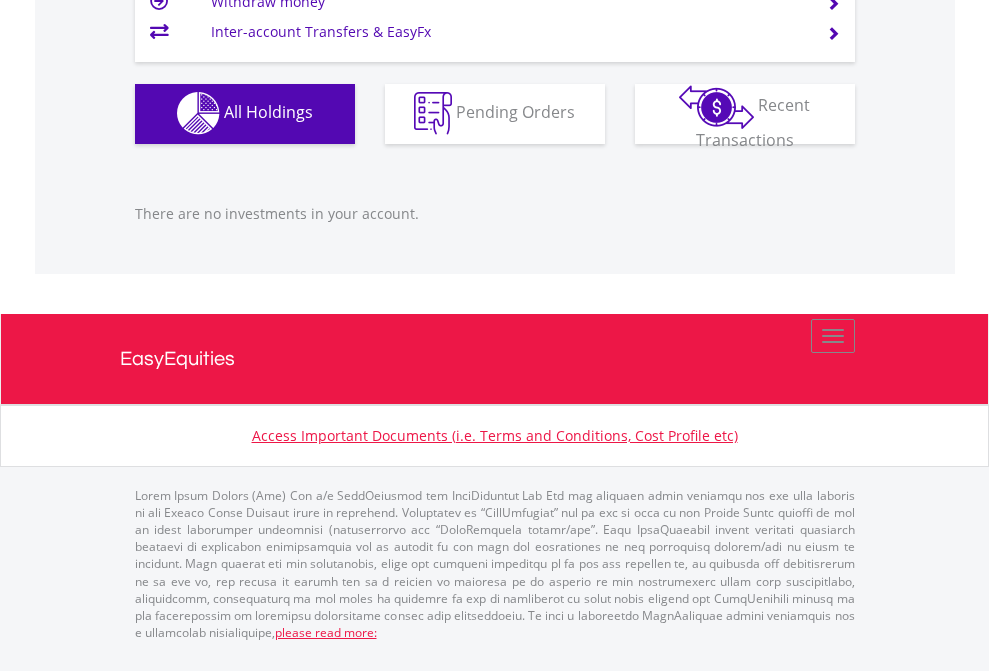 click on "EasyEquities USD" at bounding box center [818, -1142] 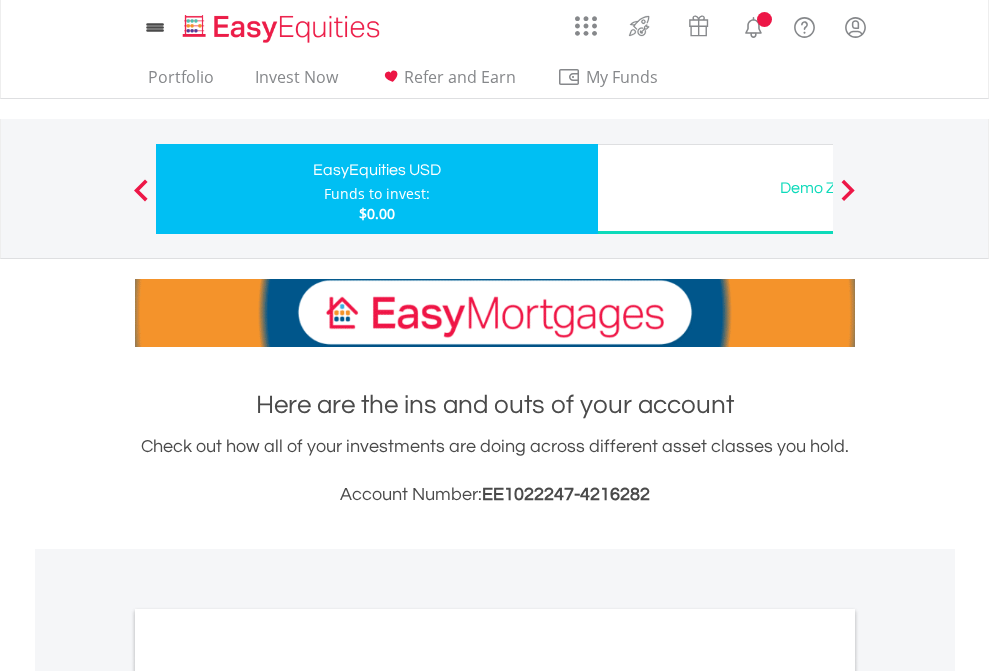 scroll, scrollTop: 0, scrollLeft: 0, axis: both 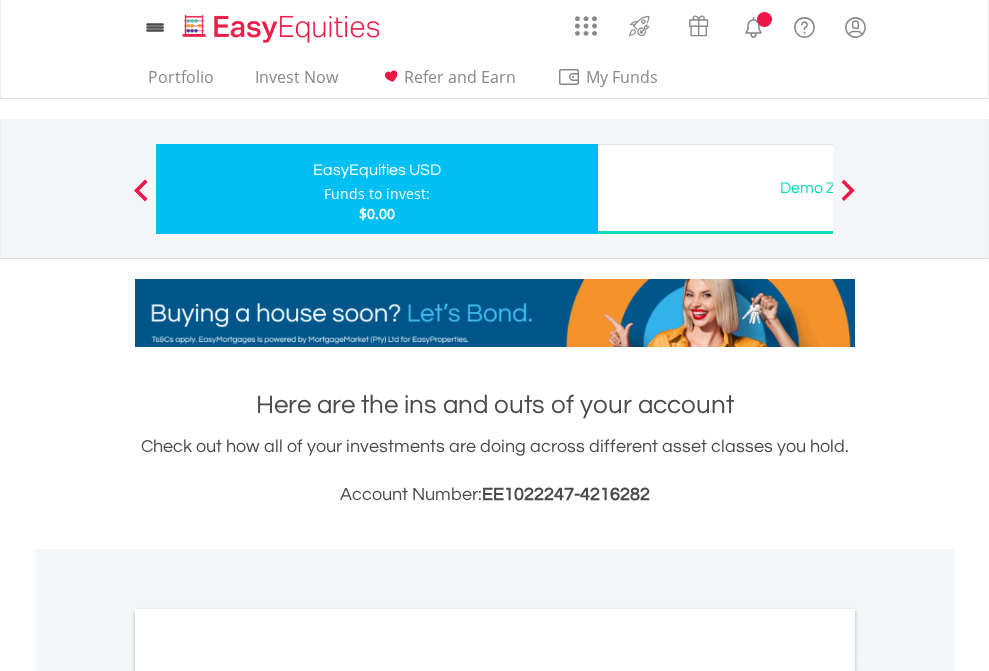 click on "All Holdings" at bounding box center [268, 1096] 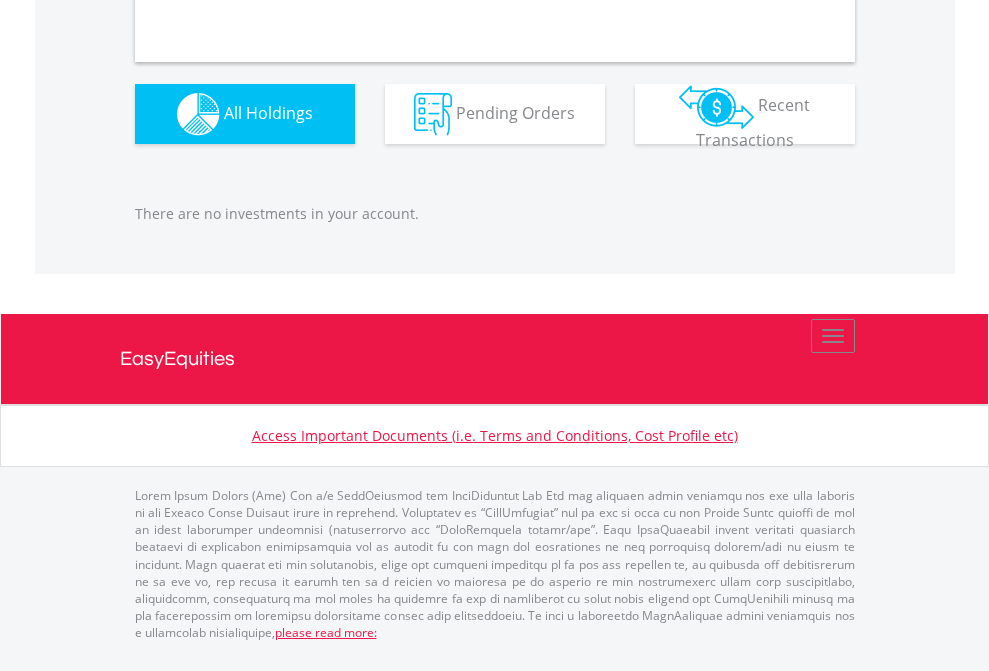 scroll, scrollTop: 1980, scrollLeft: 0, axis: vertical 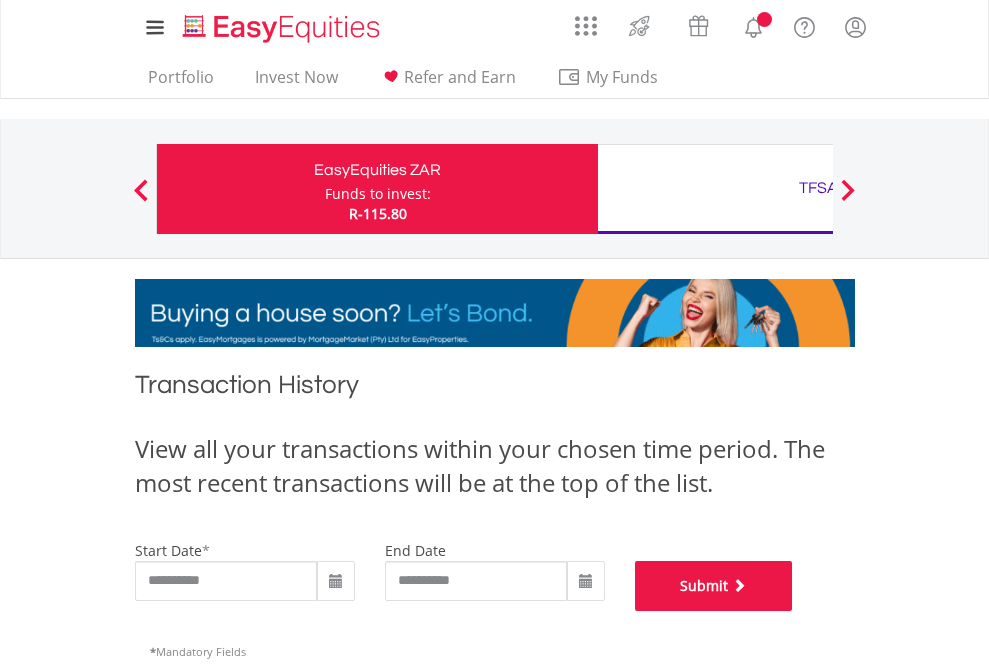 click on "Submit" at bounding box center (714, 586) 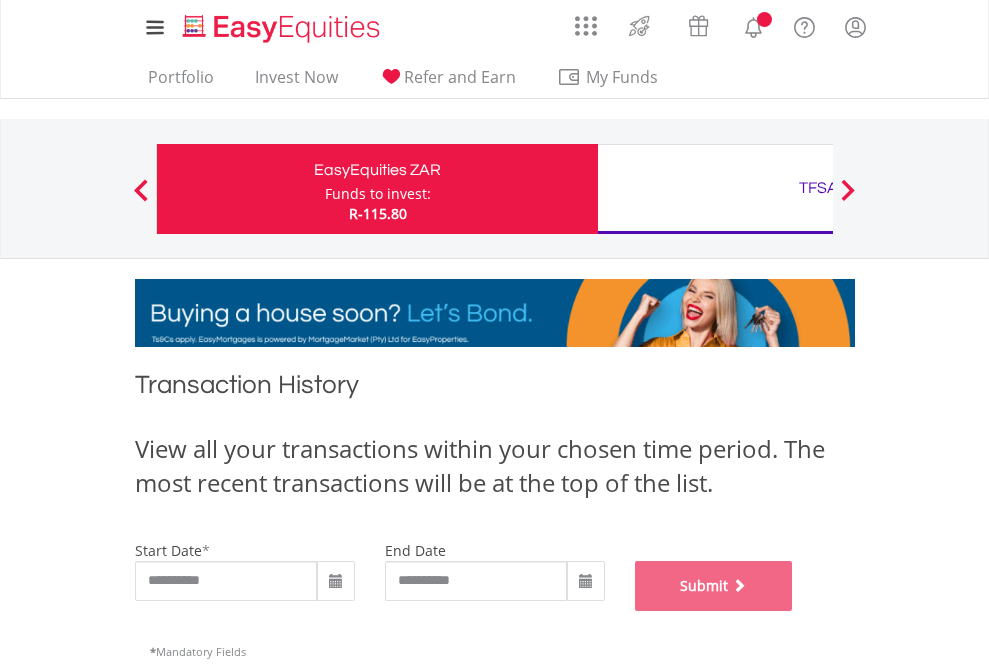 scroll, scrollTop: 811, scrollLeft: 0, axis: vertical 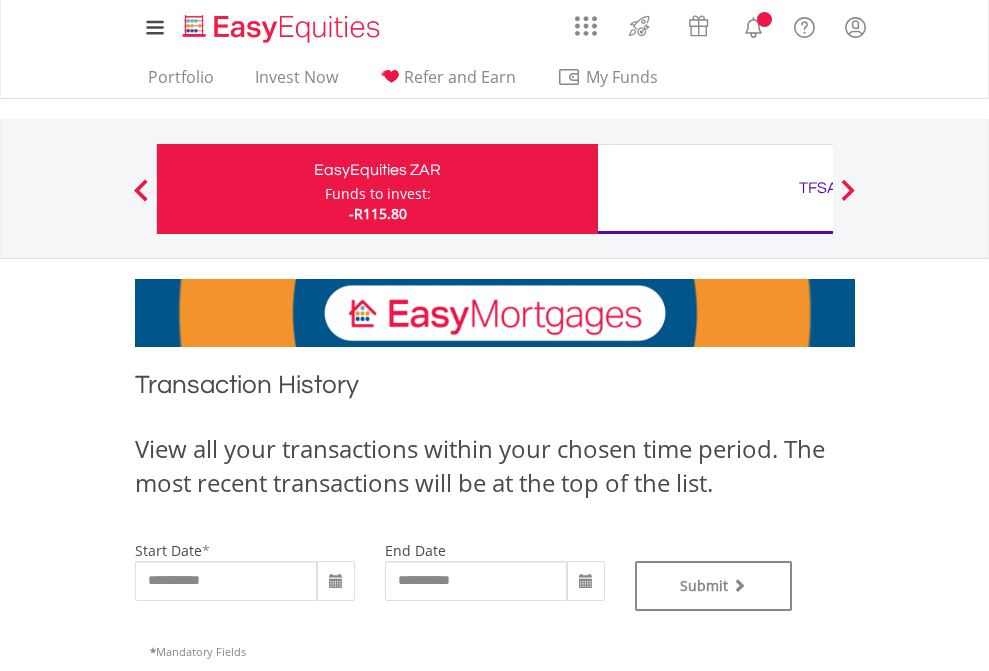 click on "TFSA" at bounding box center (818, 188) 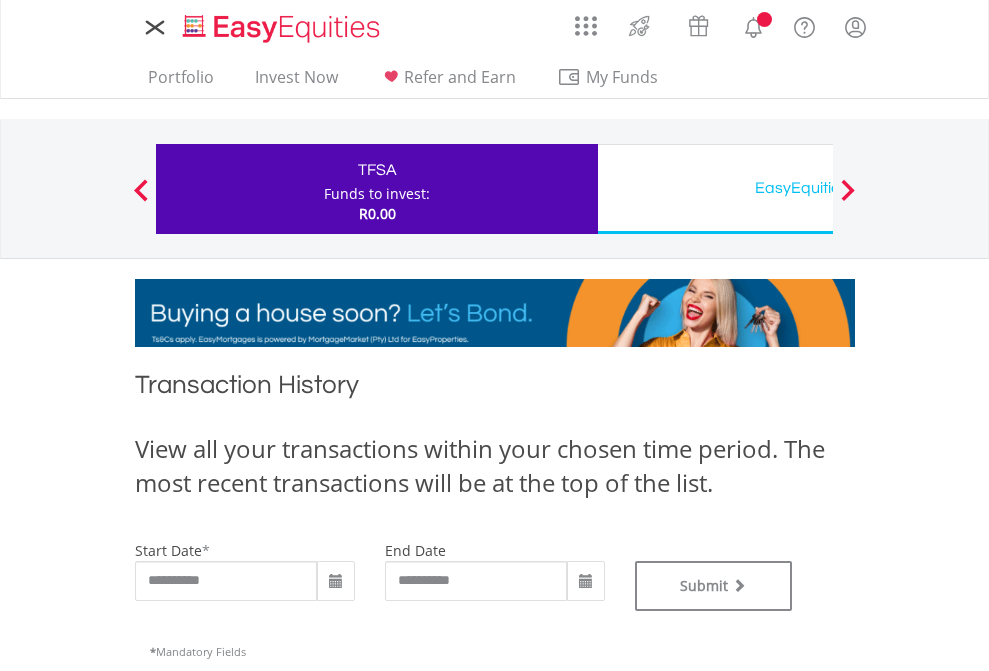 scroll, scrollTop: 0, scrollLeft: 0, axis: both 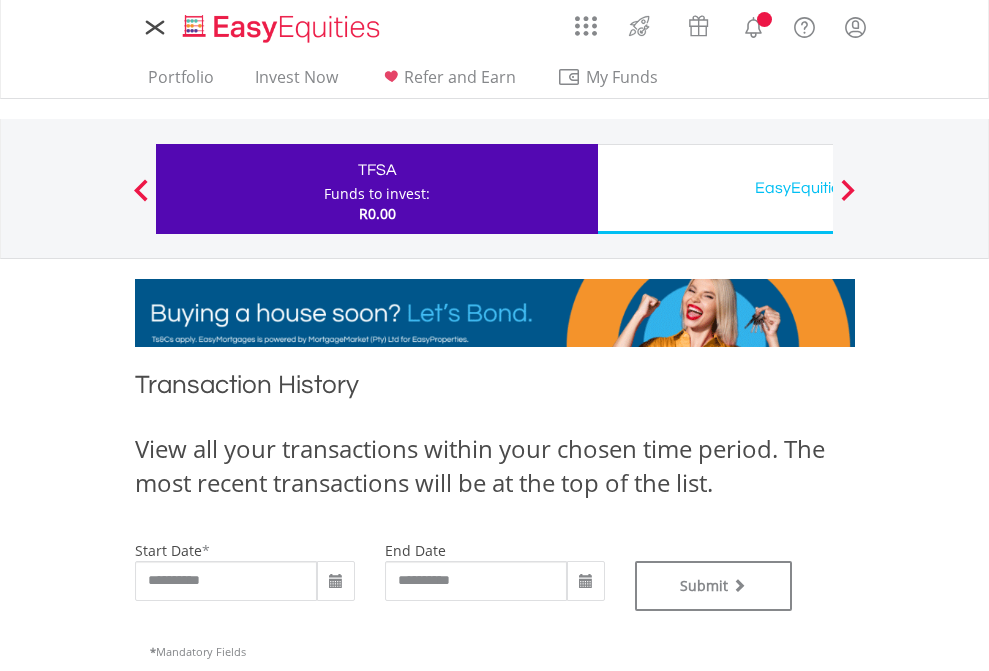 type on "**********" 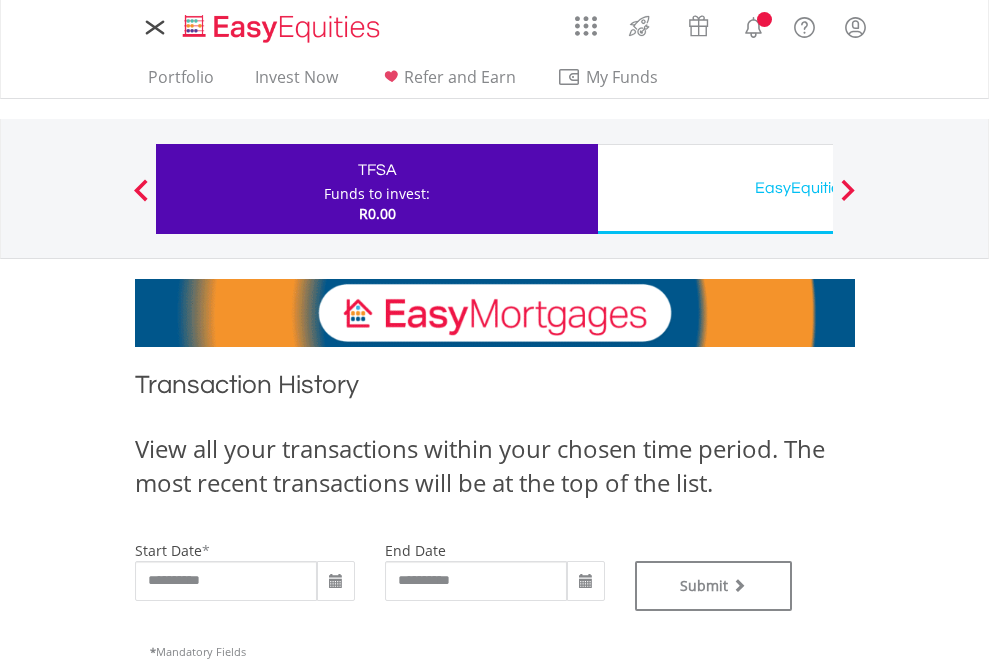 type on "**********" 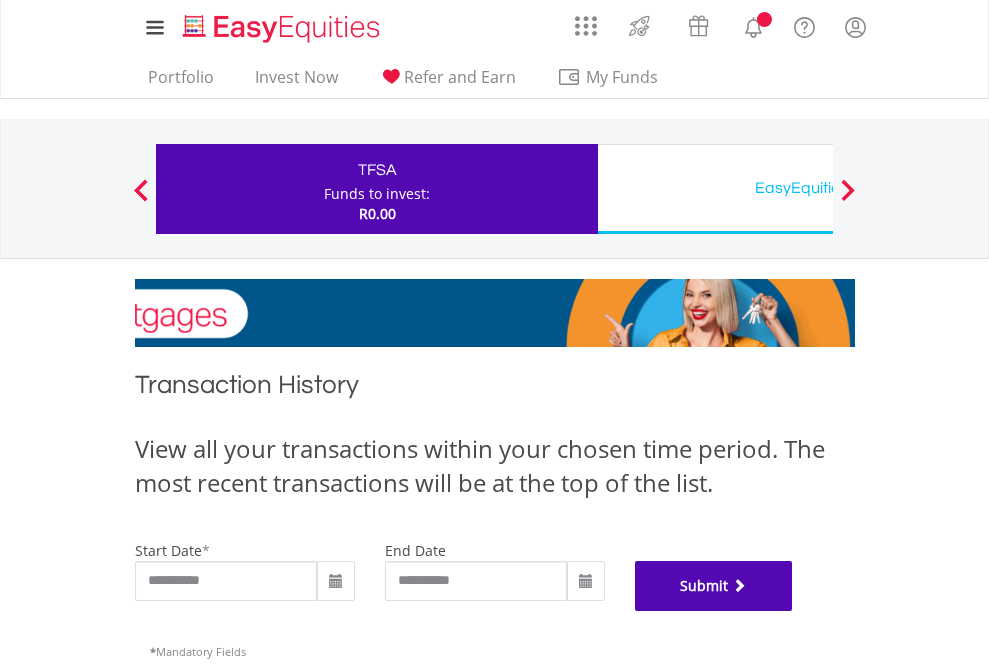 click on "Submit" at bounding box center (714, 586) 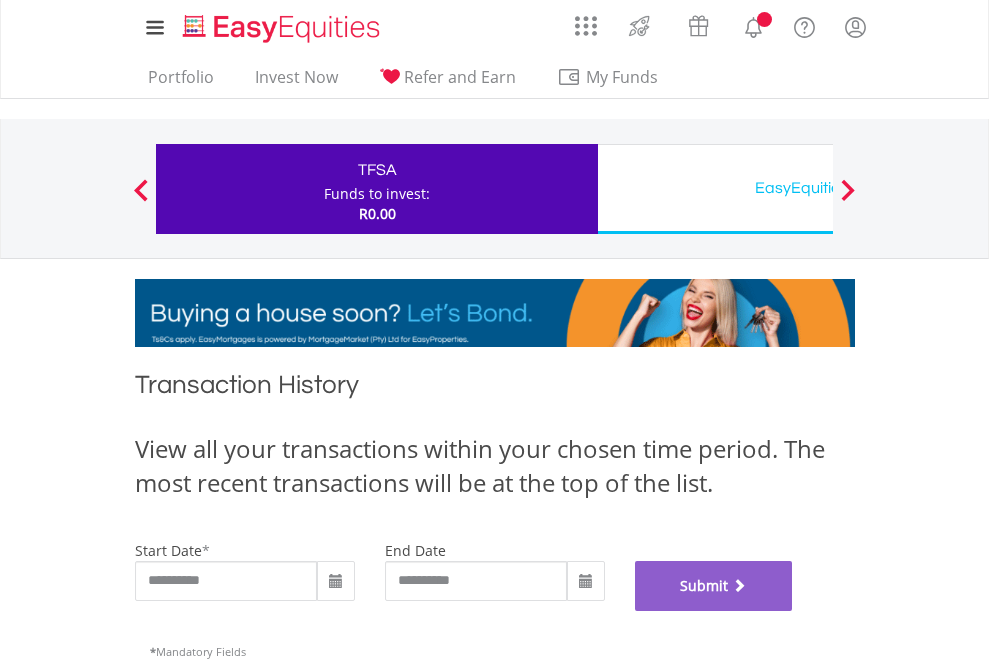 scroll, scrollTop: 811, scrollLeft: 0, axis: vertical 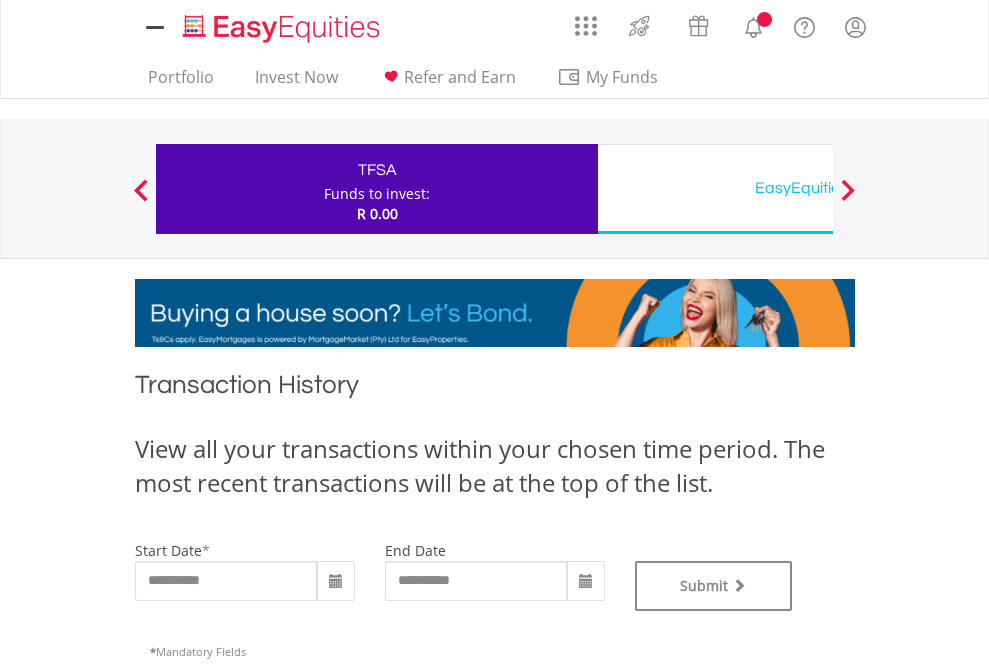 click on "EasyEquities USD" at bounding box center (818, 188) 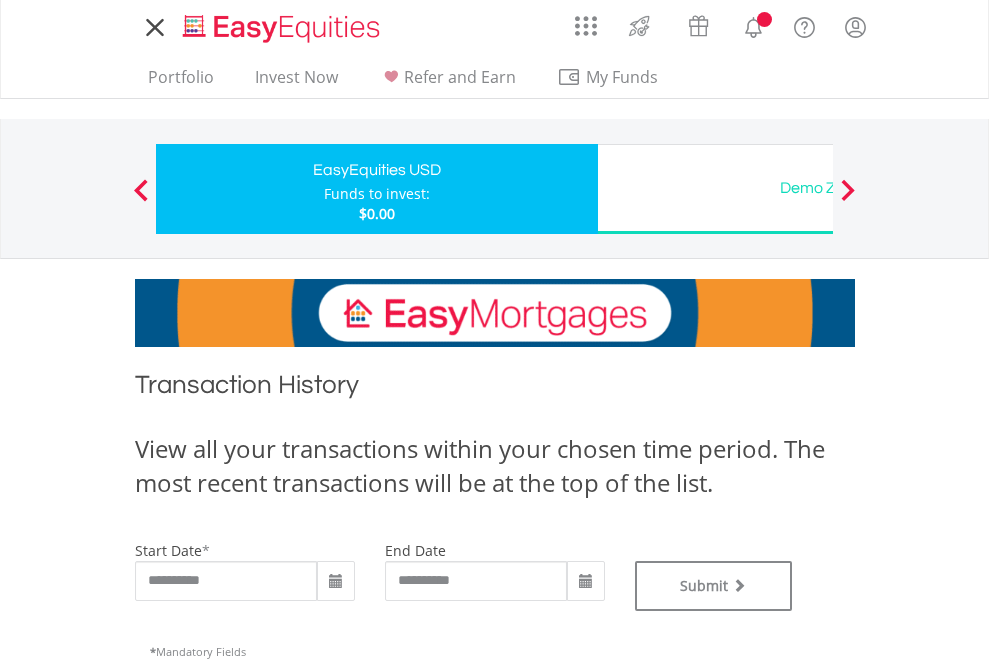 scroll, scrollTop: 0, scrollLeft: 0, axis: both 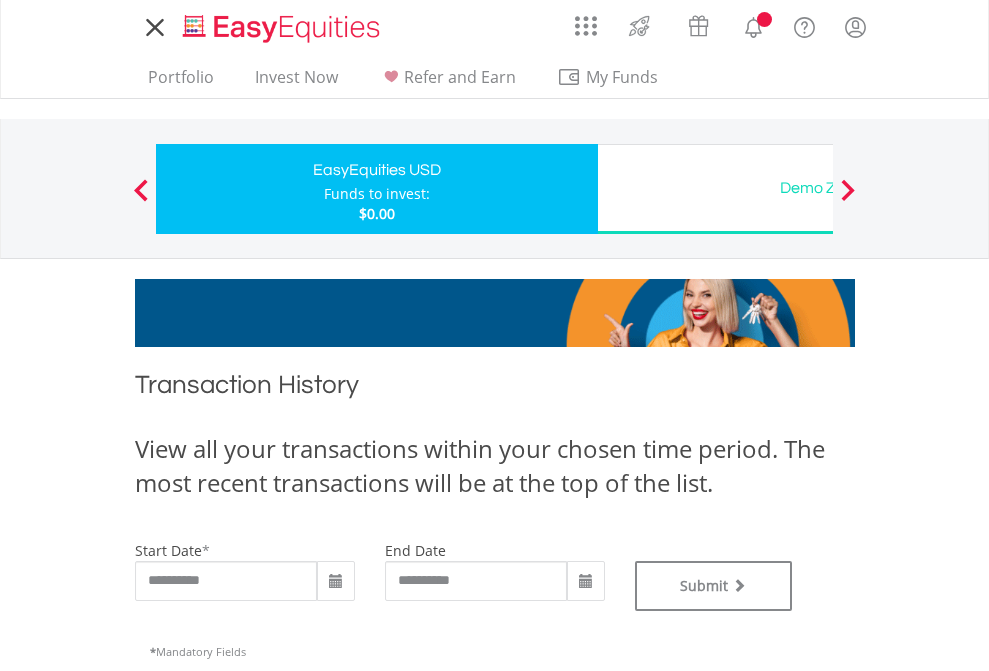 type on "**********" 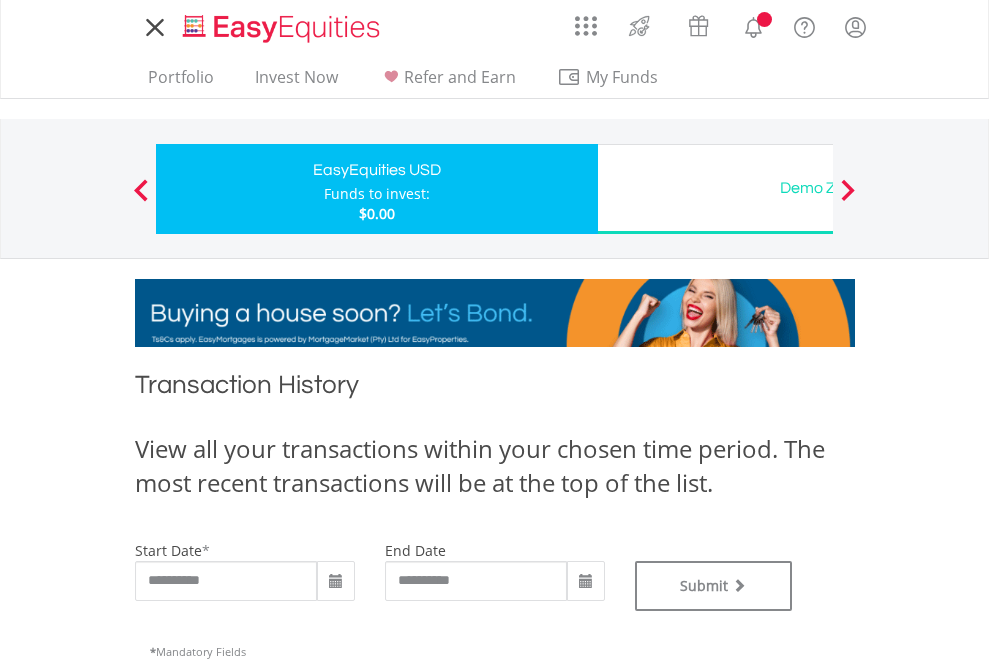 type on "**********" 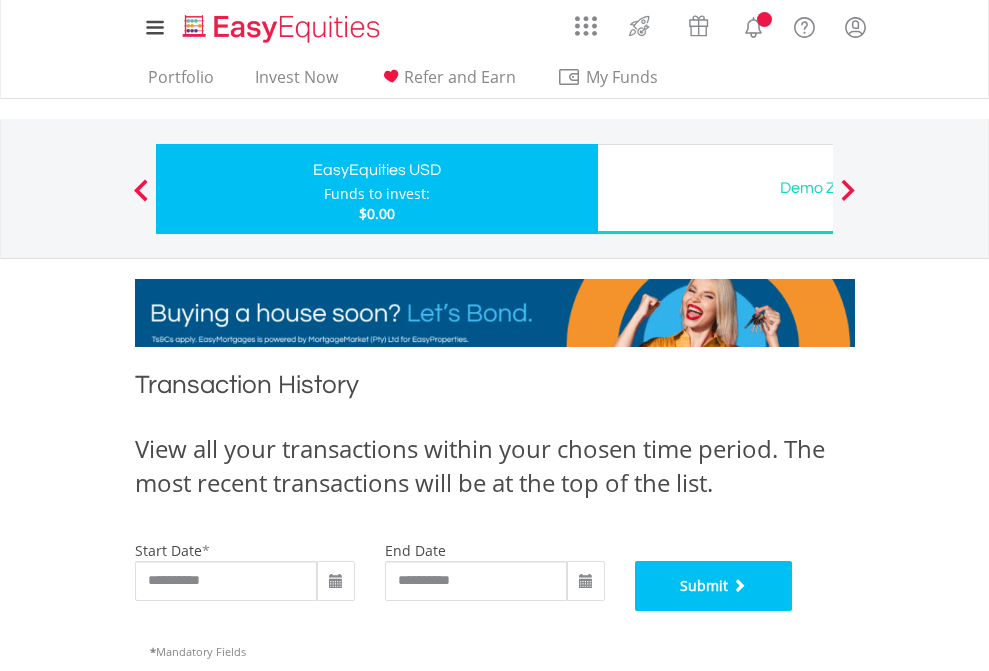 click on "Submit" at bounding box center [714, 586] 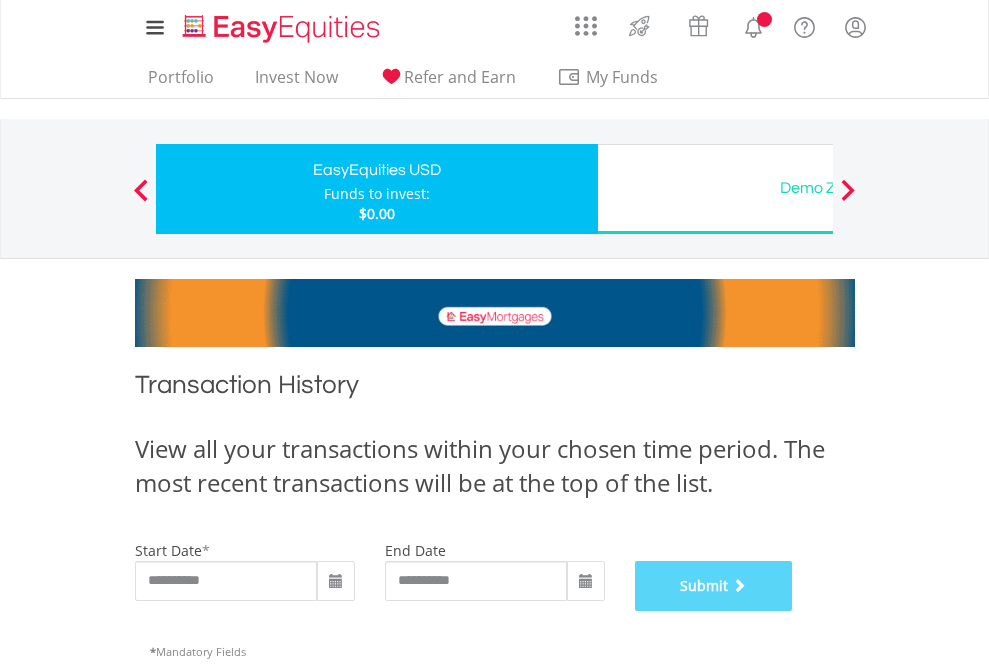 scroll, scrollTop: 811, scrollLeft: 0, axis: vertical 